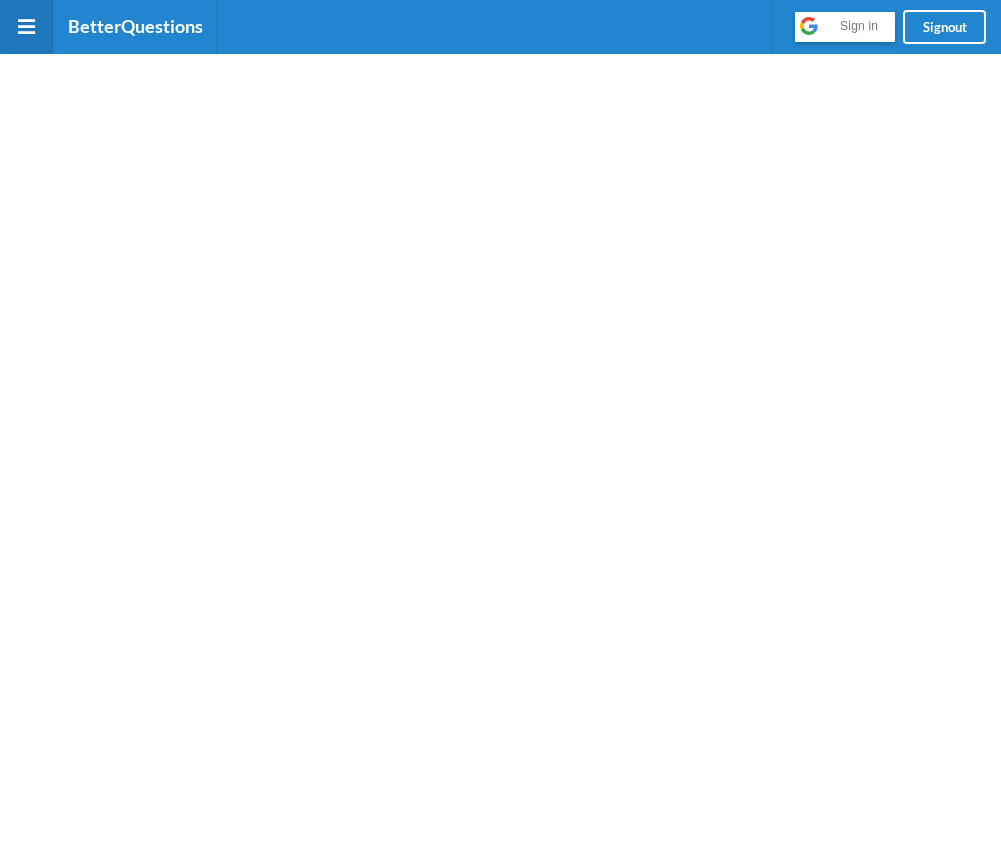scroll, scrollTop: 0, scrollLeft: 0, axis: both 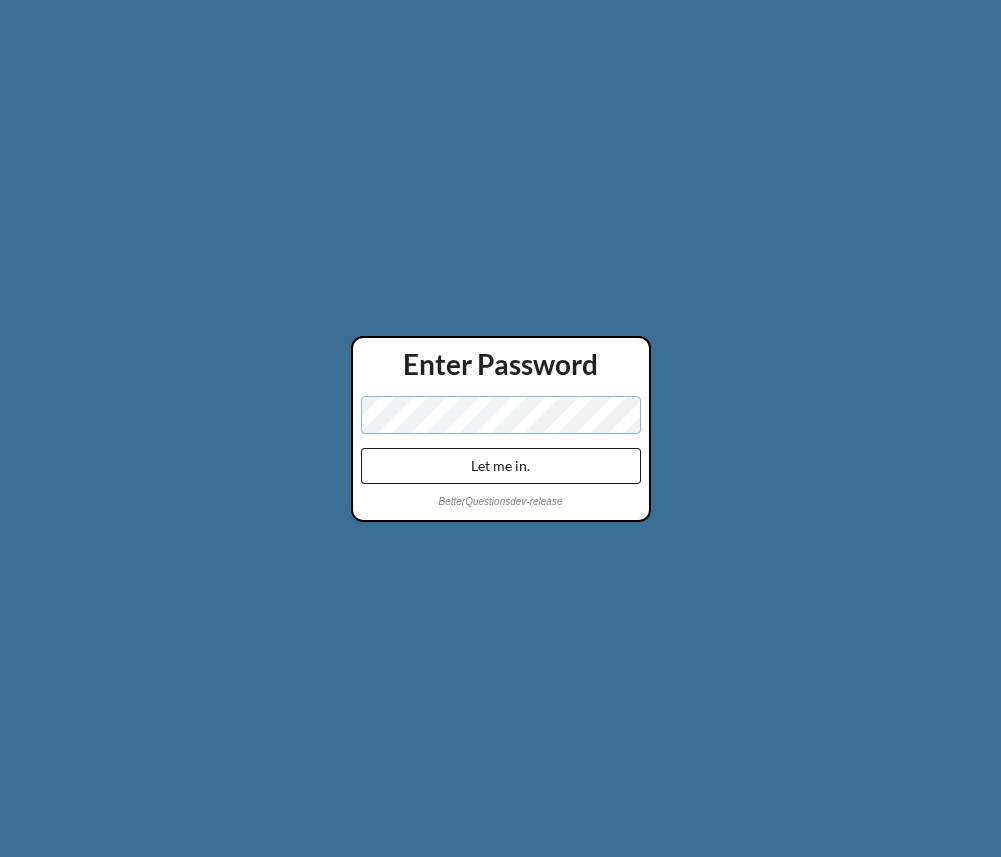 click on "Let me in." at bounding box center [501, 466] 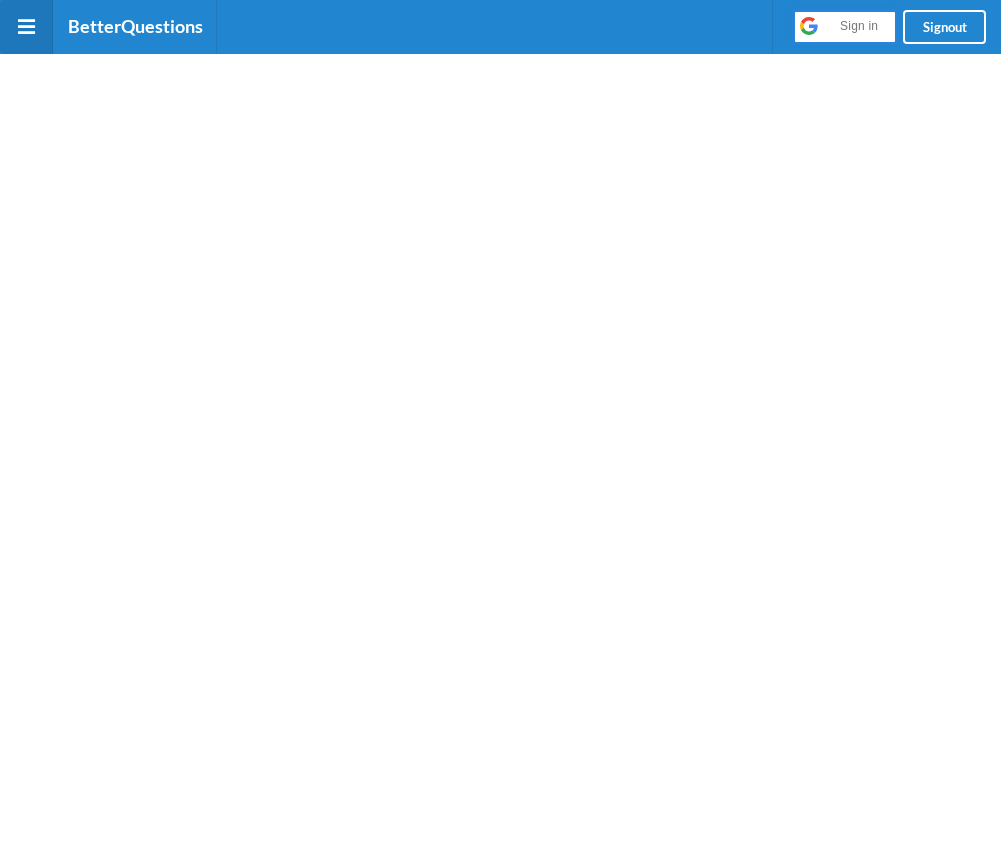 click on "Sign in" at bounding box center (859, 26) 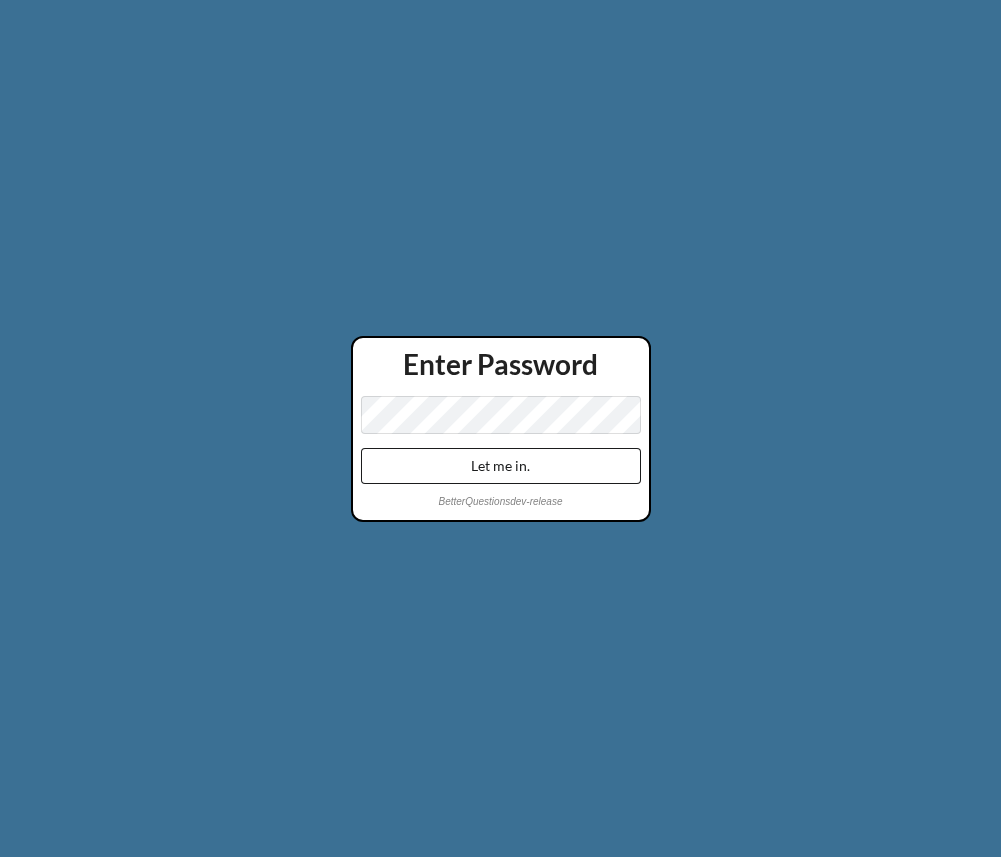 scroll, scrollTop: 0, scrollLeft: 0, axis: both 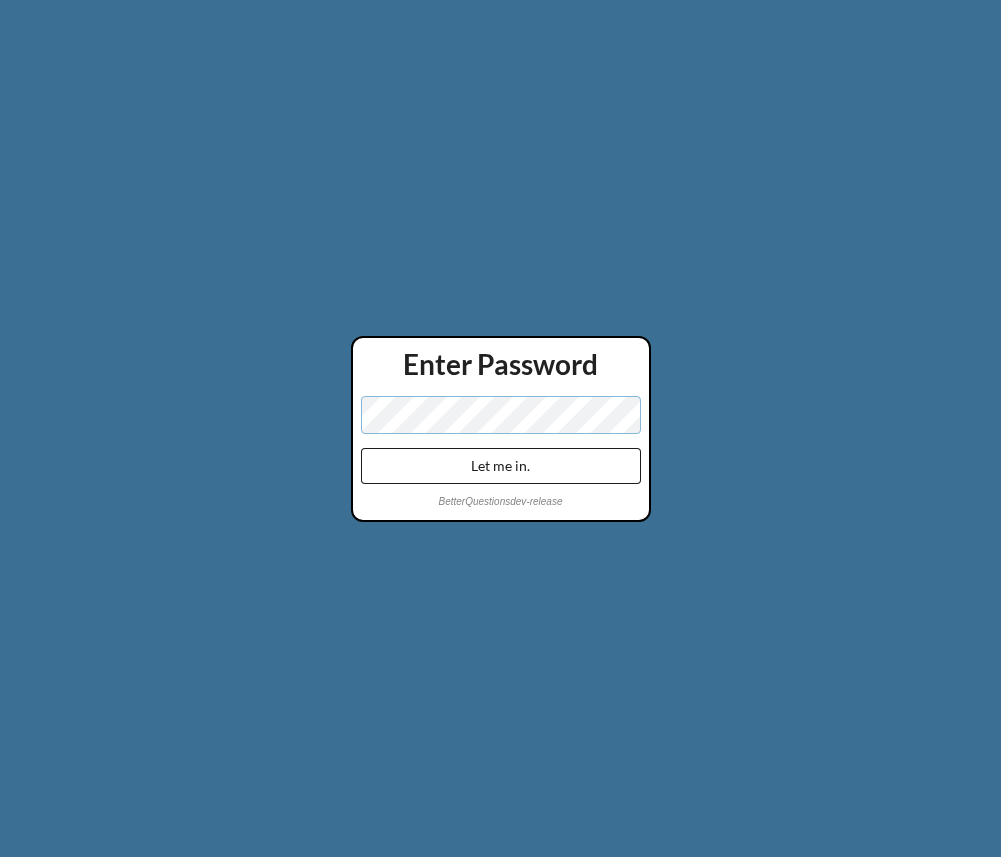 click on "Let me in." at bounding box center [501, 466] 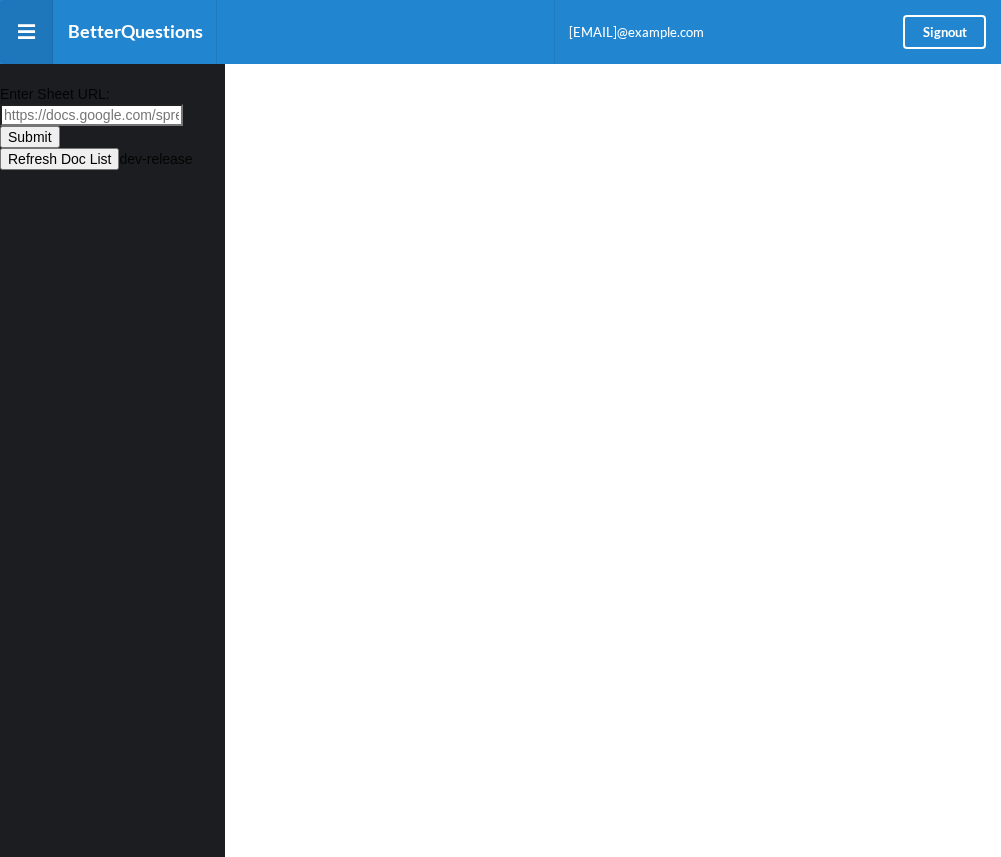 click on "Enter Sheet URL:" at bounding box center (91, 115) 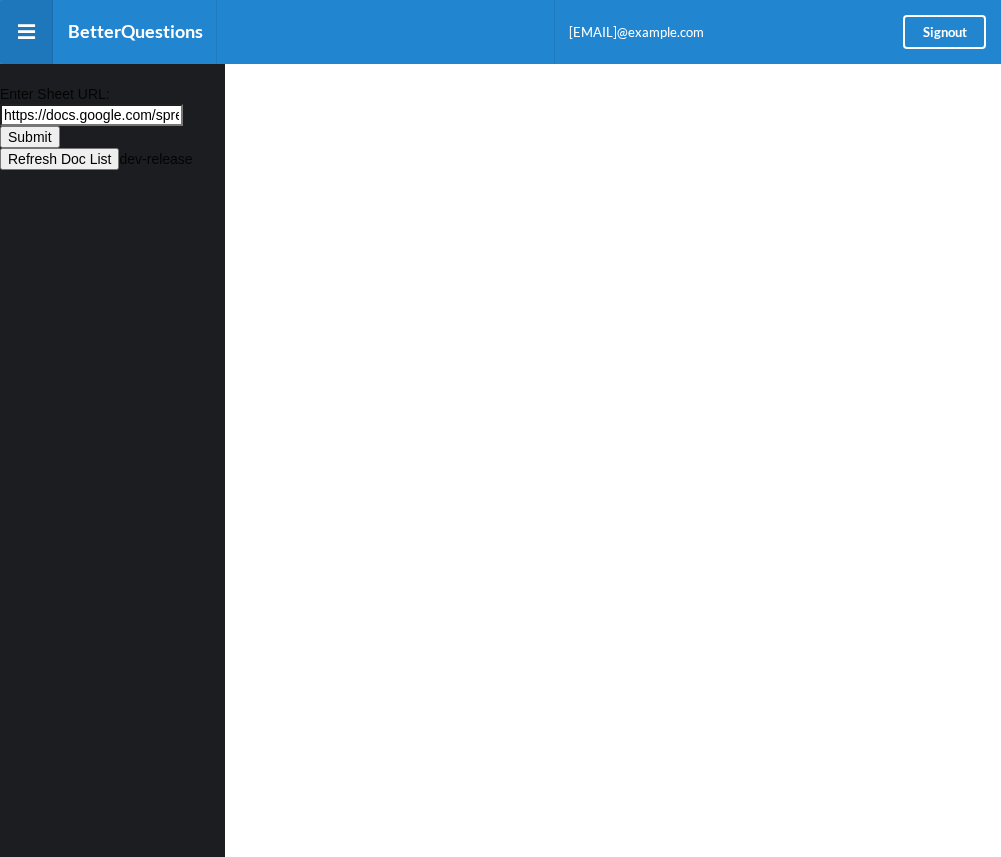 scroll, scrollTop: 0, scrollLeft: 569, axis: horizontal 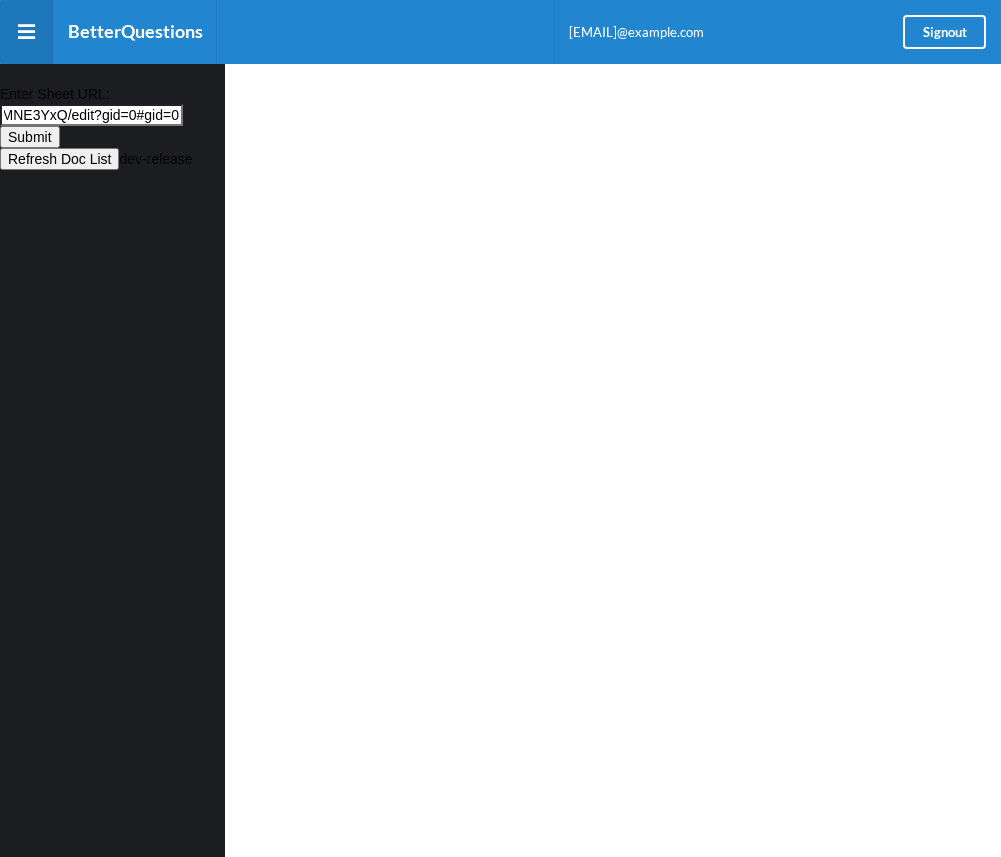 type on "https://docs.google.com/spreadsheets/d/1V07aClNcaDBJq9faqb-MjES8SNqw3l0-K407MNE3YxQ/edit?gid=0#gid=0" 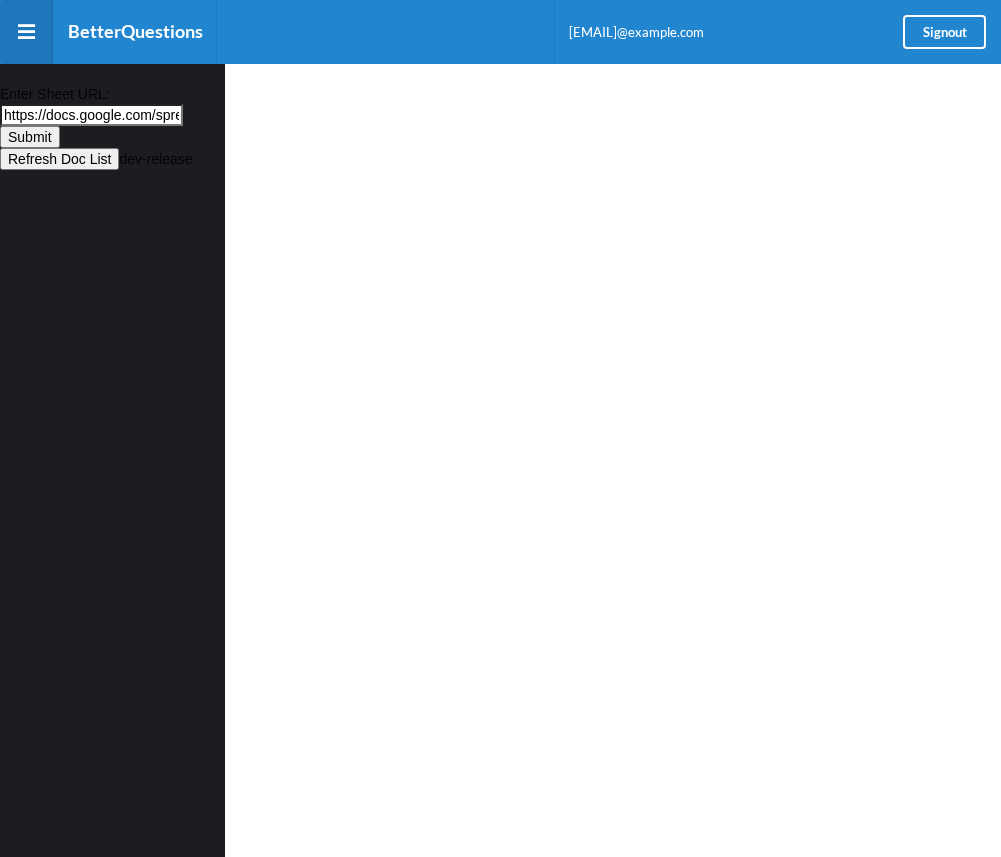 click on "Submit" at bounding box center [30, 137] 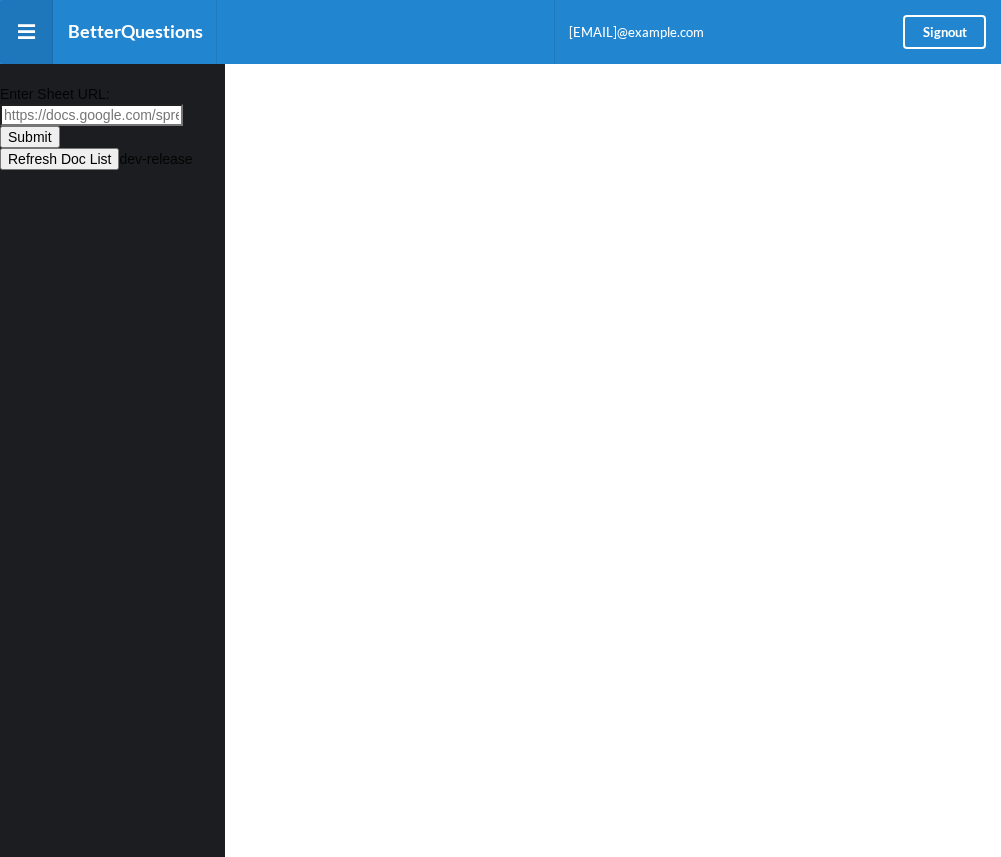 click on "Refresh Doc List" at bounding box center (59, 159) 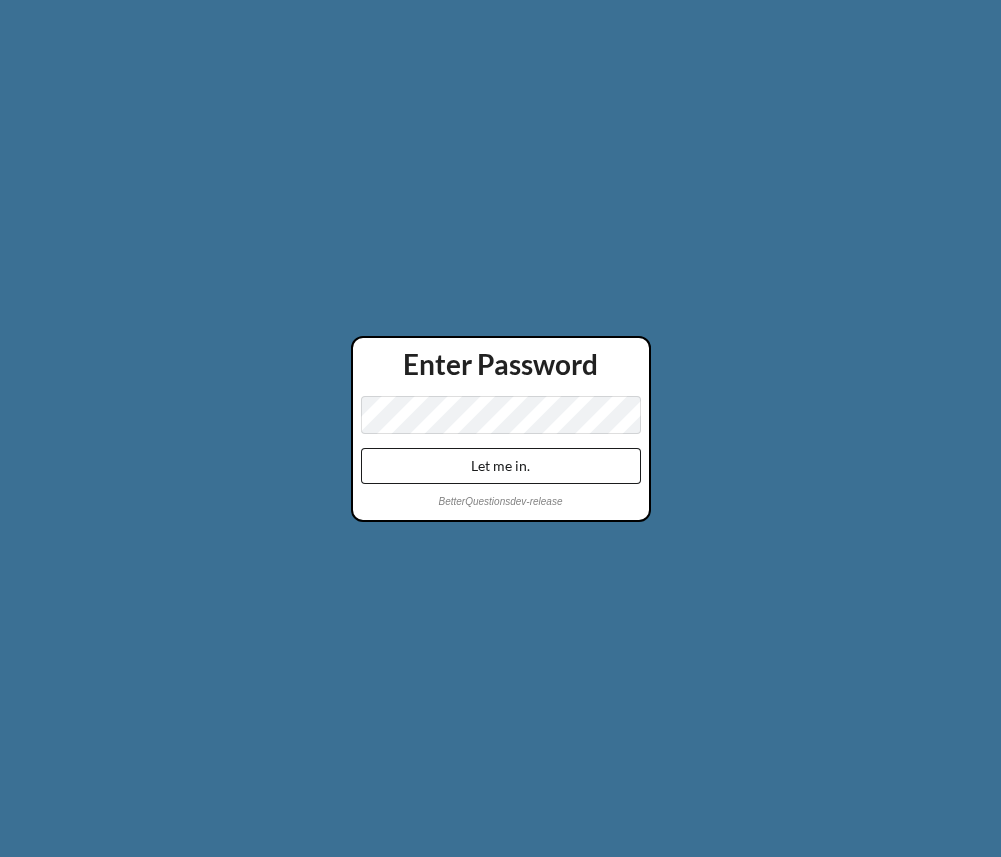 scroll, scrollTop: 0, scrollLeft: 0, axis: both 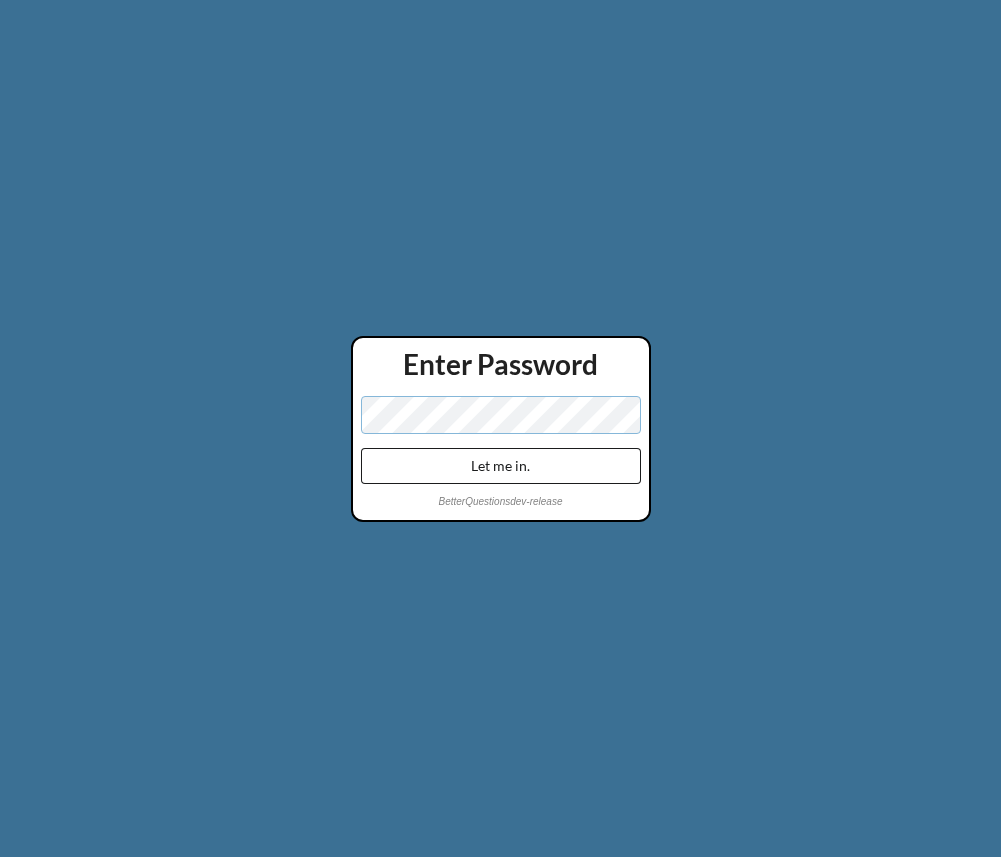 click on "Let me in." at bounding box center [501, 466] 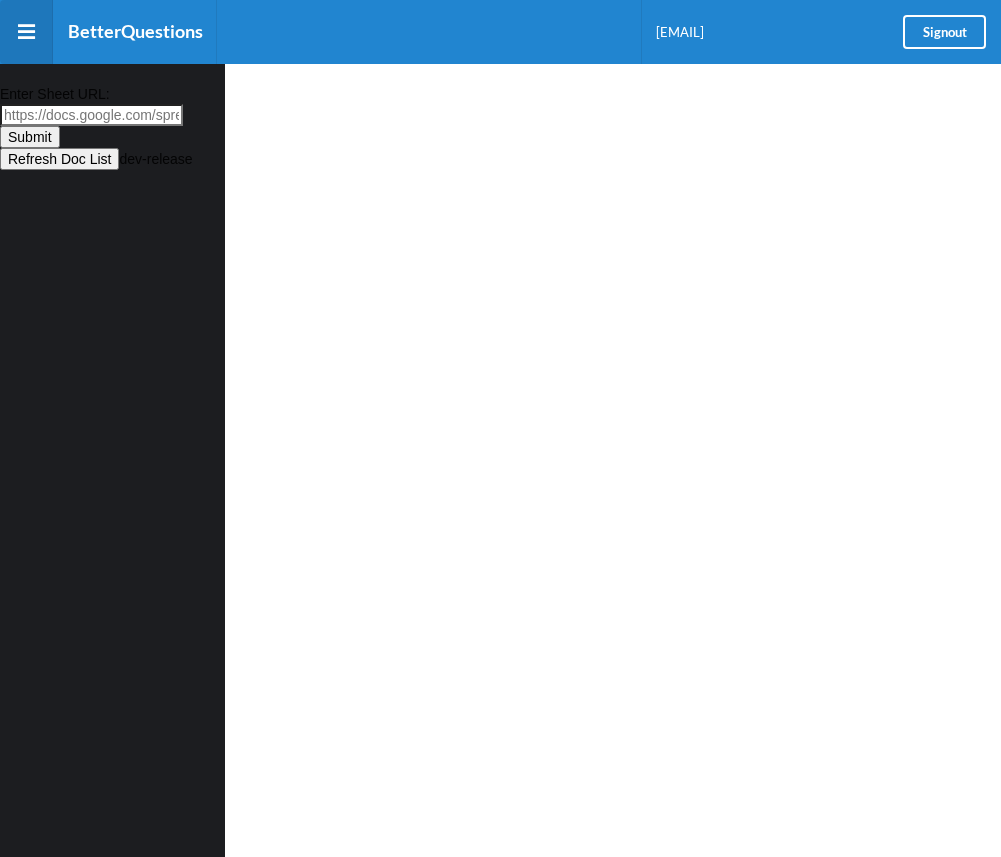 click at bounding box center [613, 465] 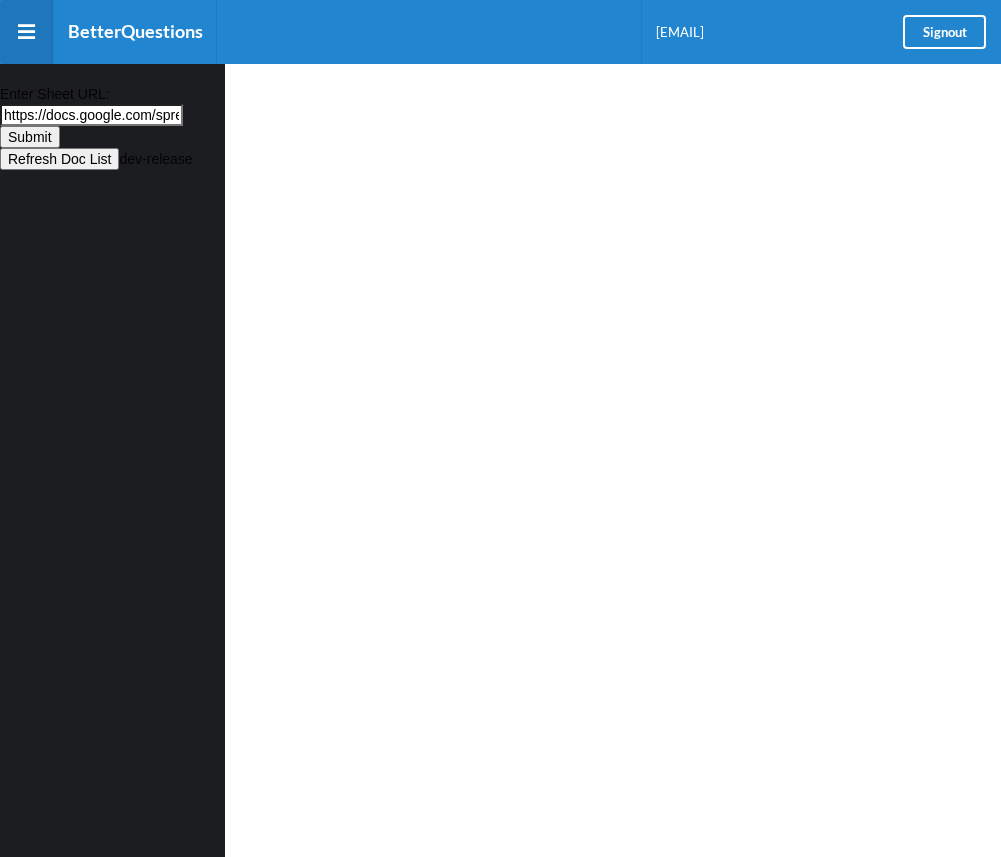 scroll, scrollTop: 0, scrollLeft: 569, axis: horizontal 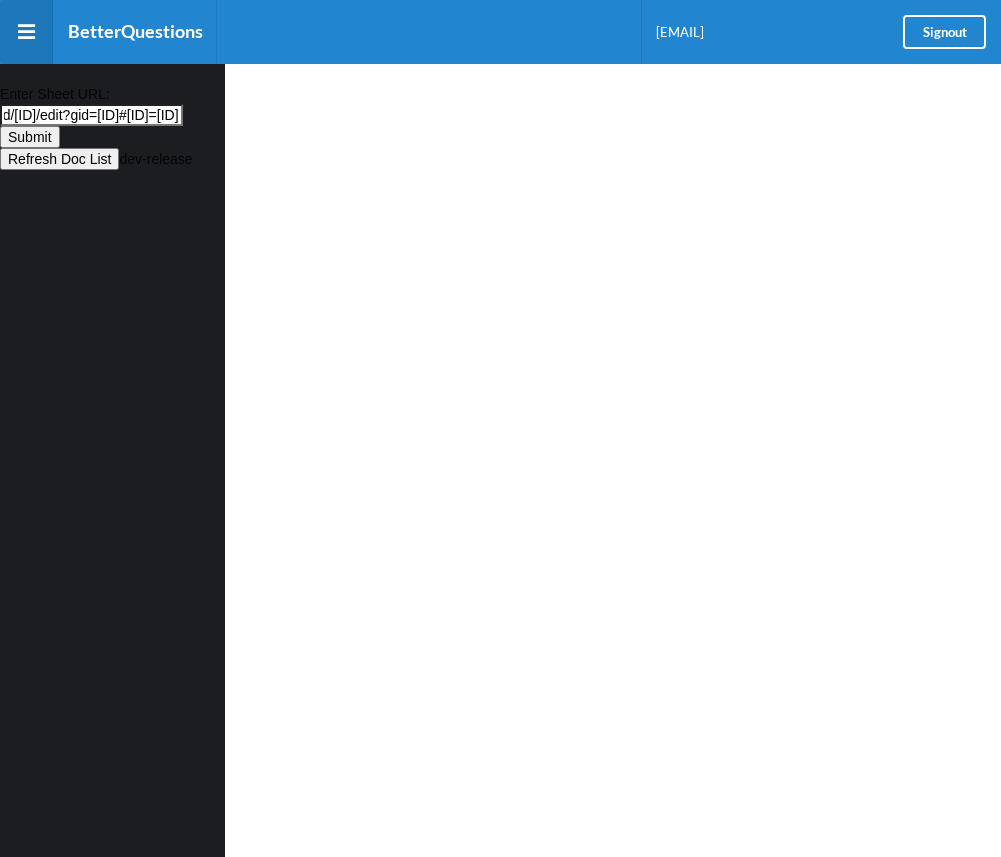 type on "https://docs.google.com/spreadsheets/d/1V07aClNcaDBJq9faqb-MjES8SNqw3l0-K407MNE3YxQ/edit?gid=0#gid=0" 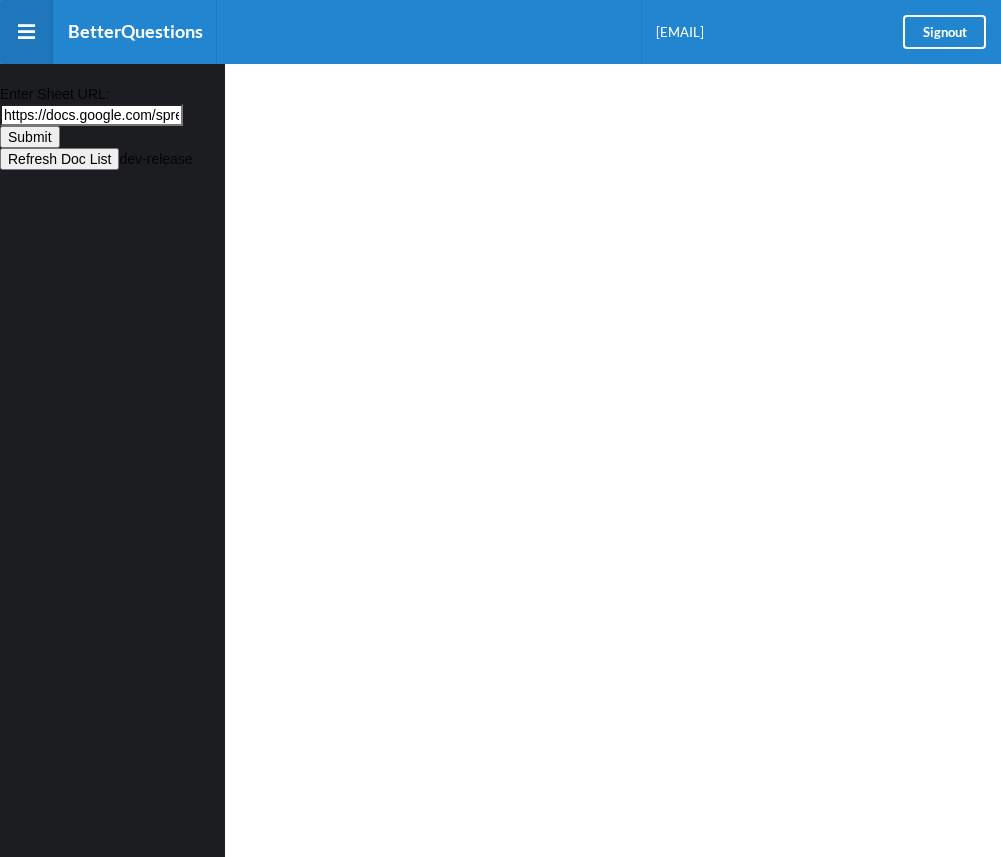 click on "Submit" at bounding box center (30, 137) 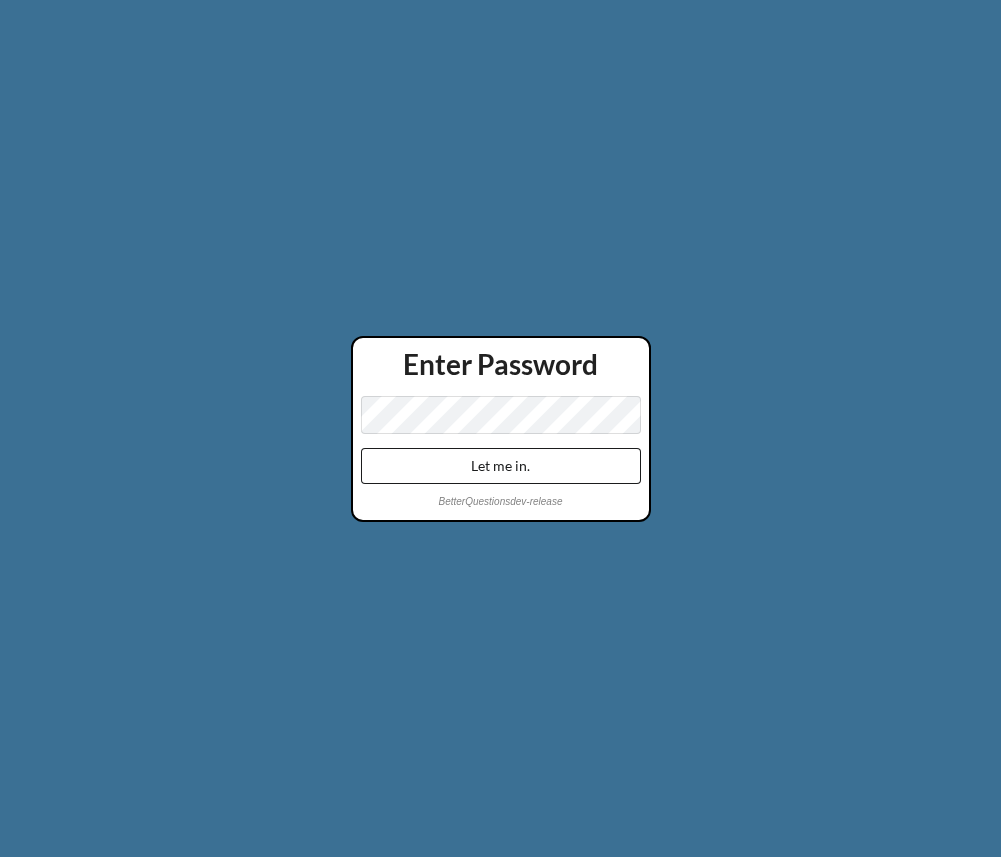 scroll, scrollTop: 0, scrollLeft: 0, axis: both 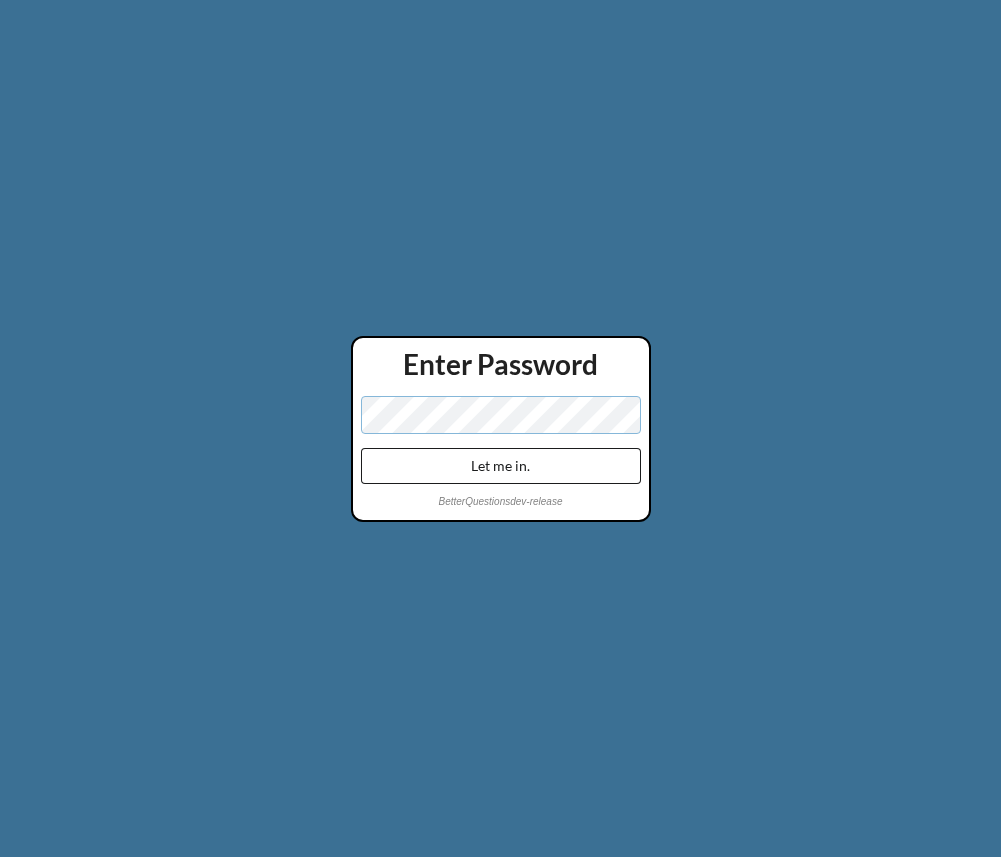 click on "Let me in." at bounding box center [501, 466] 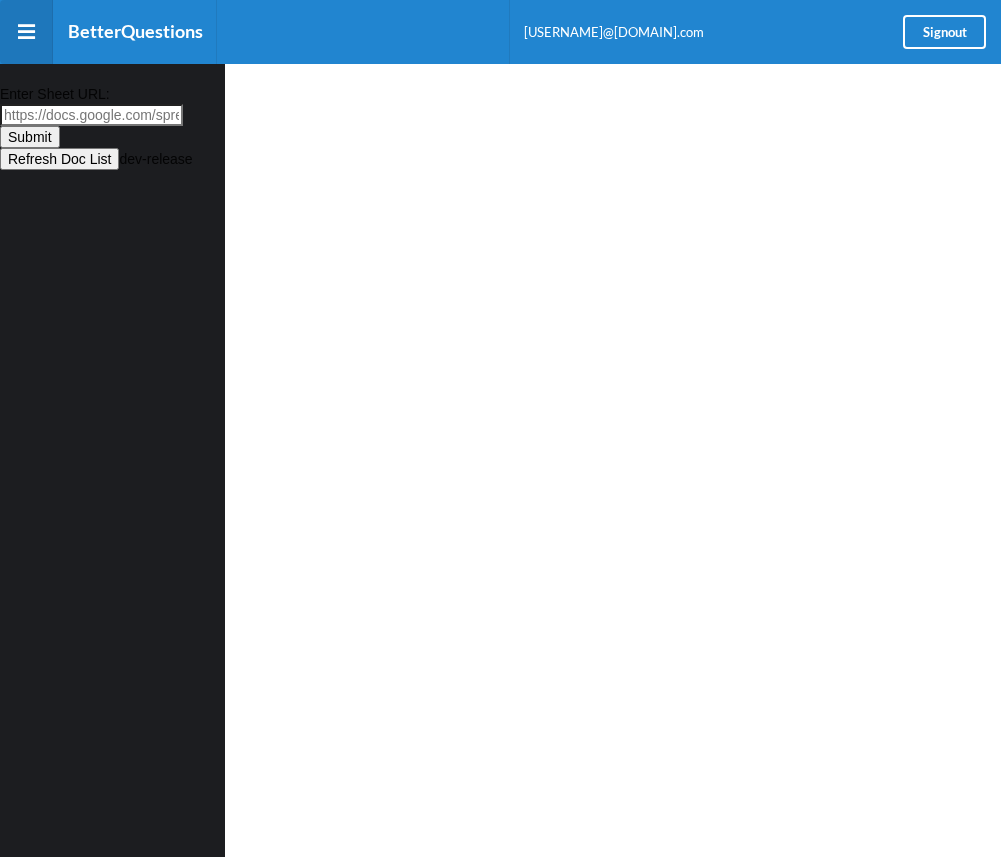 click on "Enter Sheet URL:" at bounding box center (91, 115) 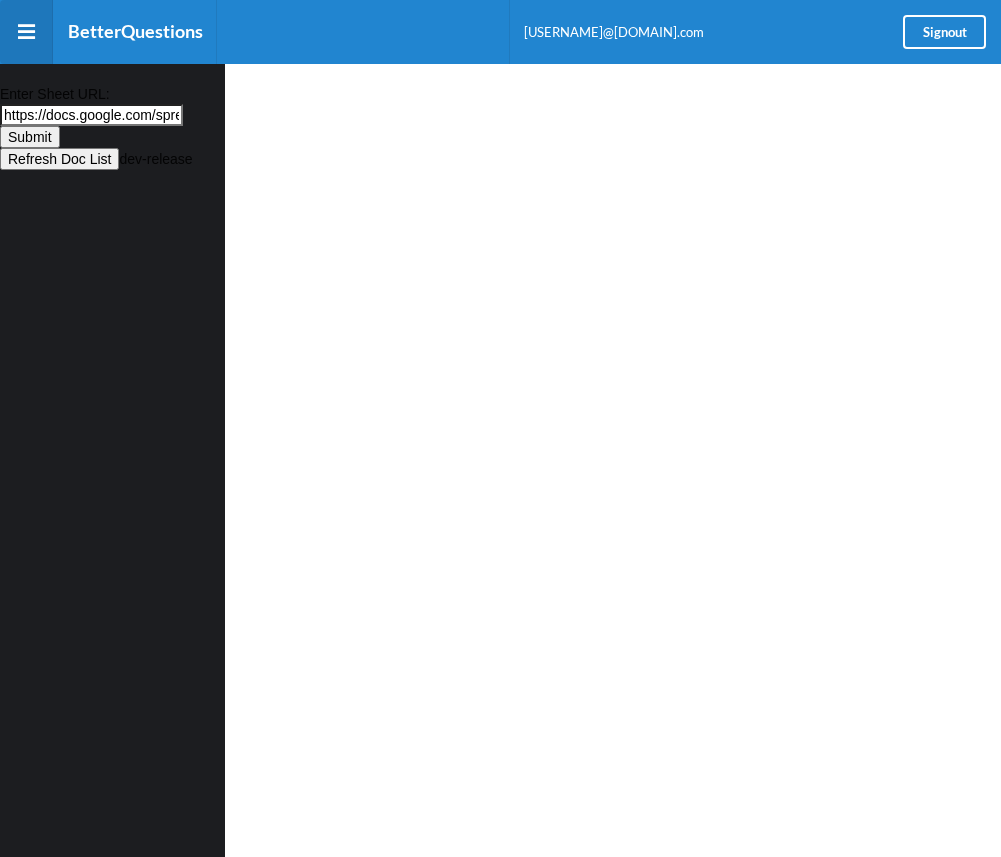 scroll, scrollTop: 0, scrollLeft: 569, axis: horizontal 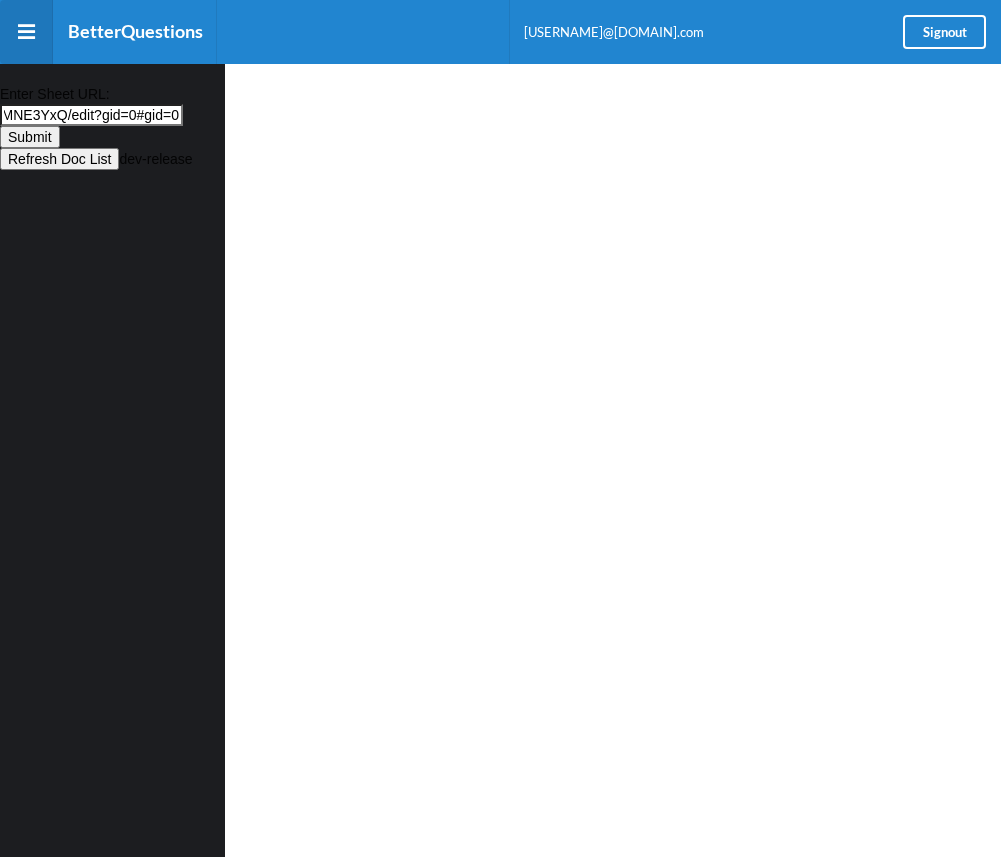type on "https://docs.google.com/spreadsheets/d/1V07aClNcaDBJq9faqb-MjES8SNqw3l0-K407MNE3YxQ/edit?gid=0#gid=0" 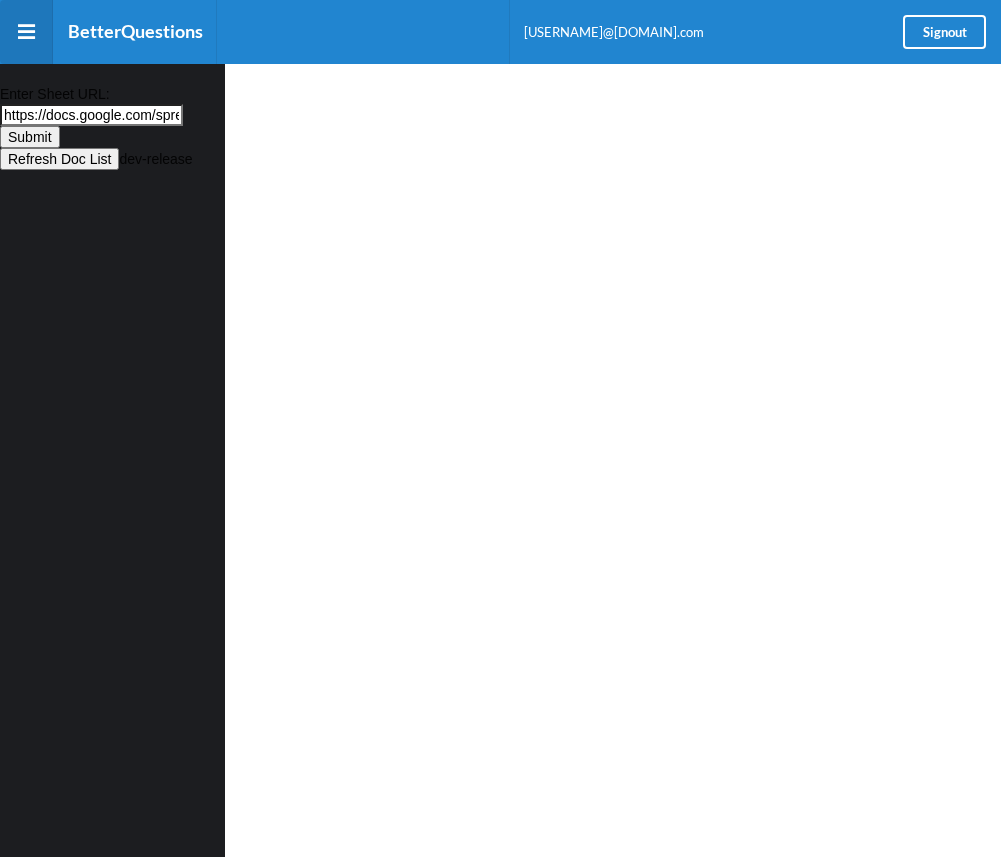 click on "Submit" at bounding box center (30, 137) 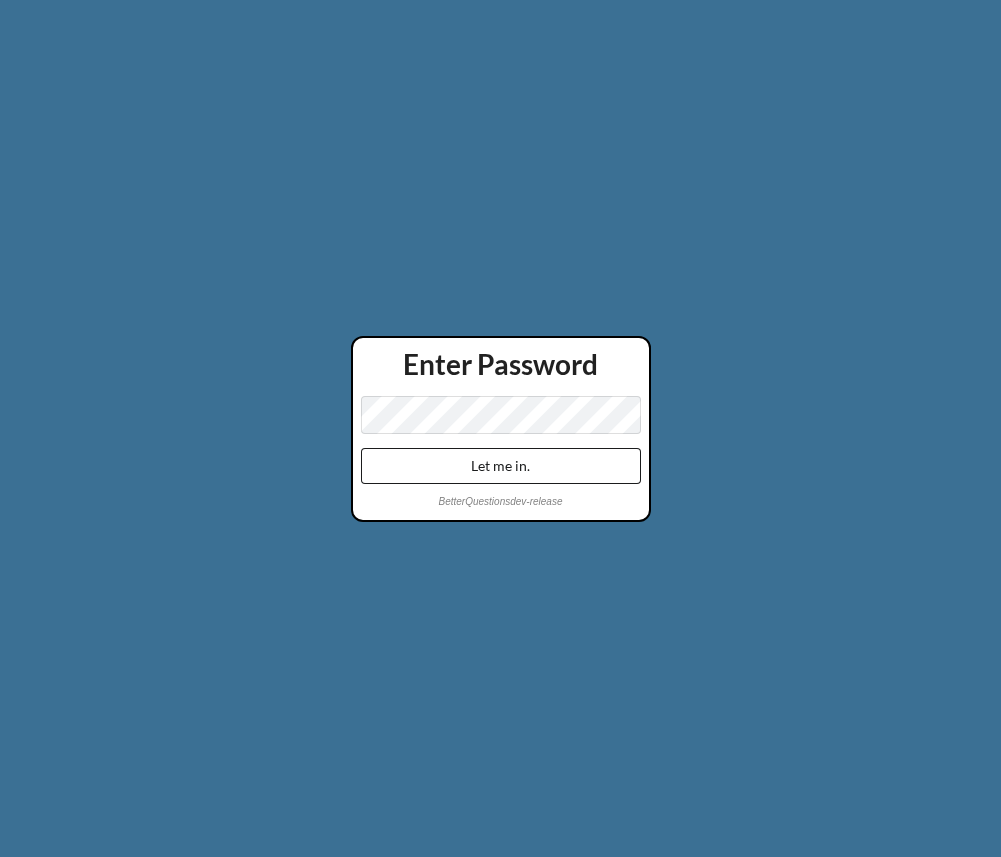 scroll, scrollTop: 0, scrollLeft: 0, axis: both 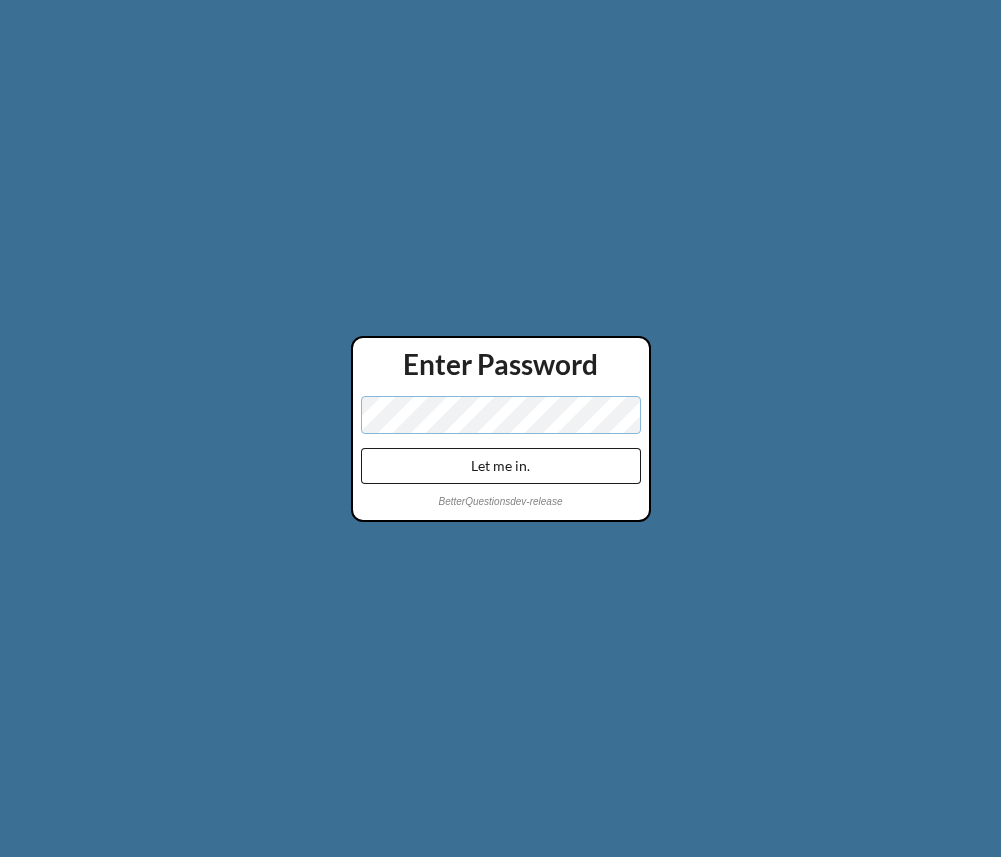 click on "Let me in." at bounding box center [501, 466] 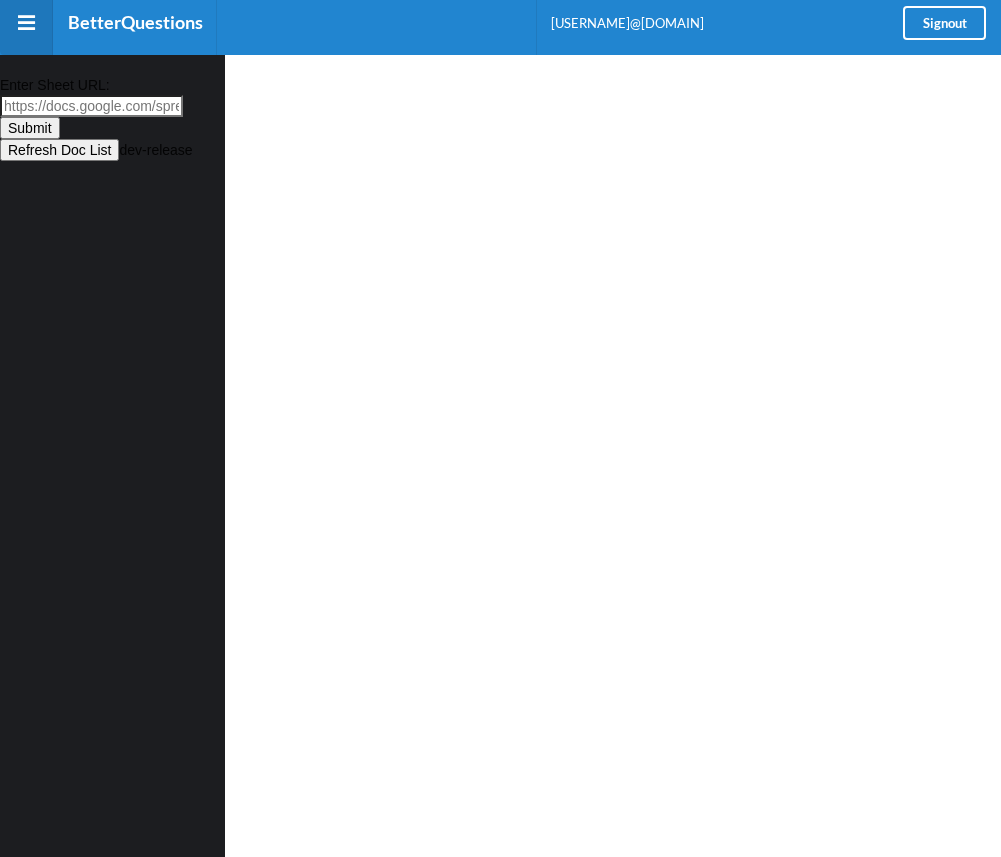 scroll, scrollTop: 0, scrollLeft: 0, axis: both 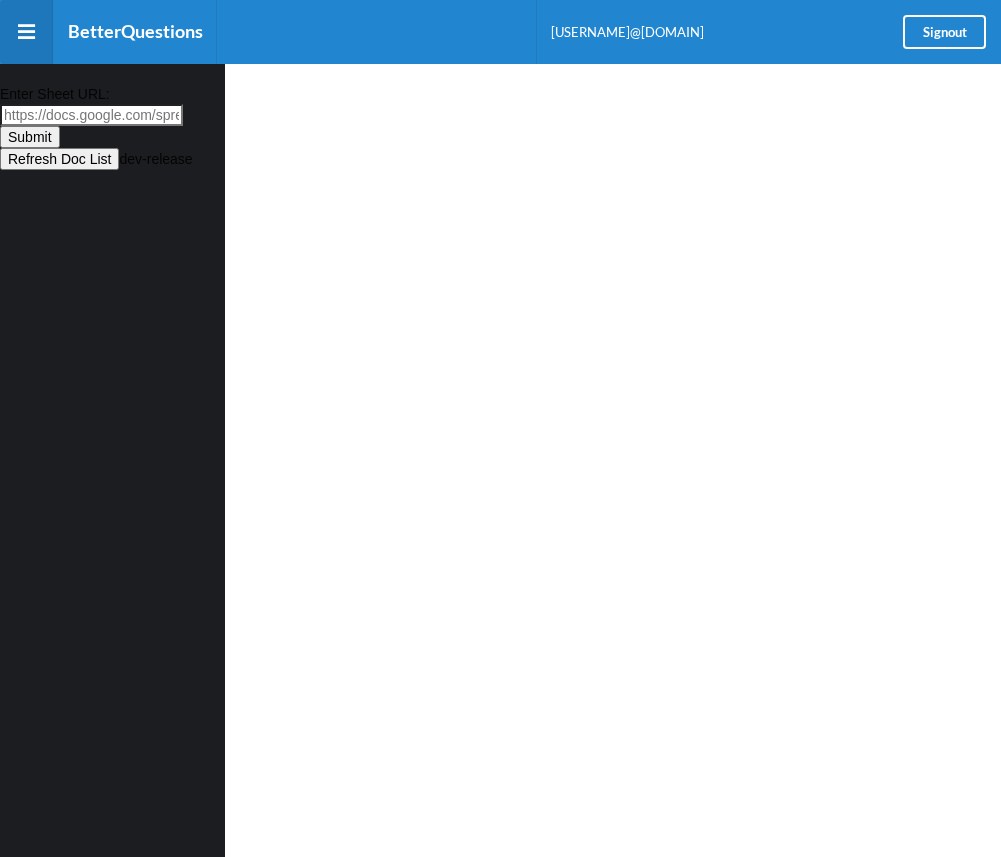 click on "Enter Sheet URL:" at bounding box center (91, 115) 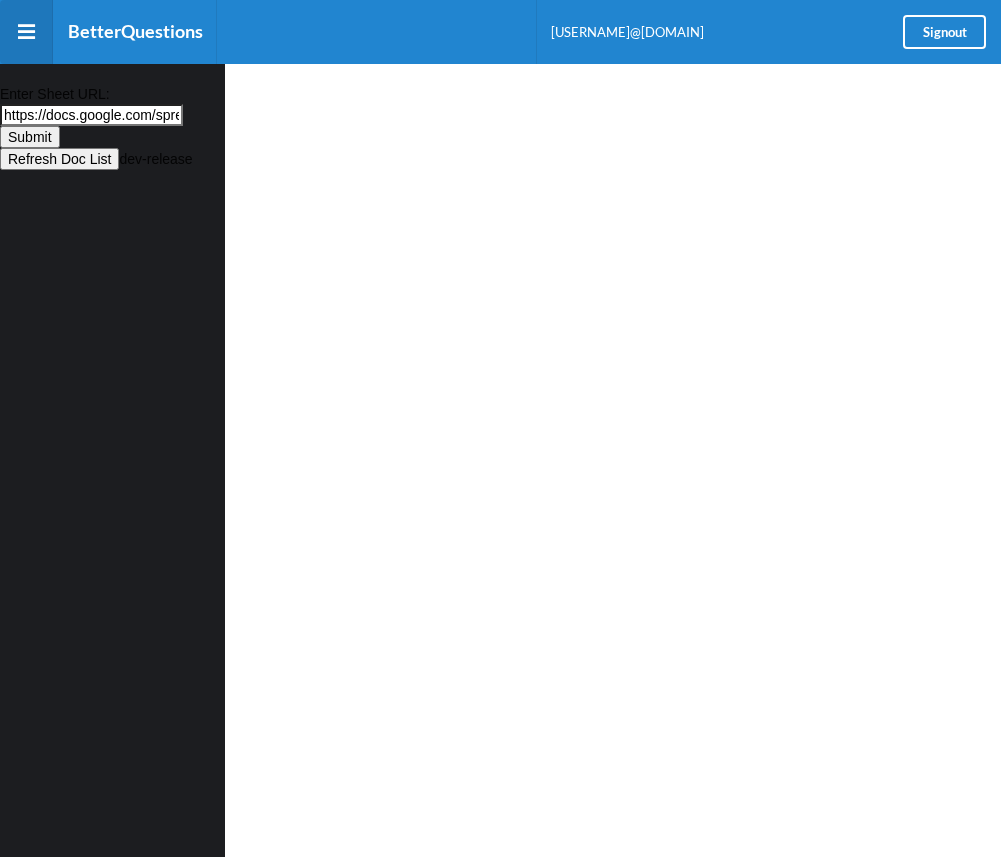scroll, scrollTop: 0, scrollLeft: 569, axis: horizontal 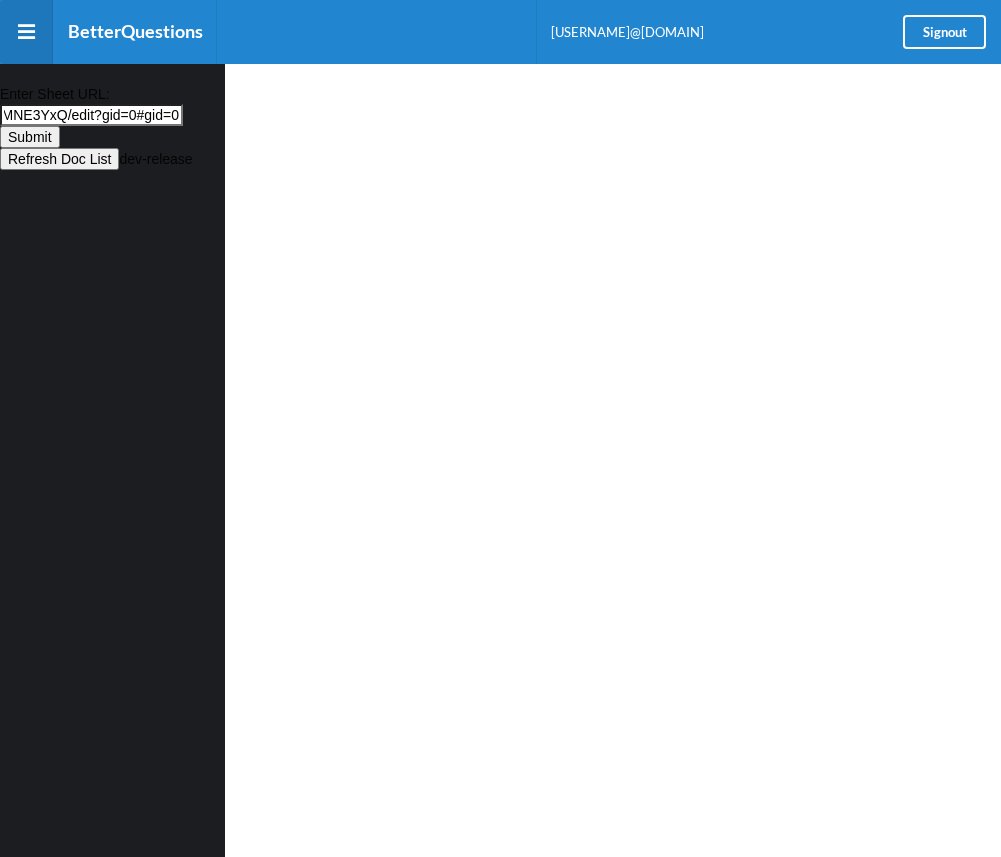 type on "https://docs.google.com/spreadsheets/d/1V07aClNcaDBJq9faqb-MjES8SNqw3l0-K407MNE3YxQ/edit?gid=0#gid=0" 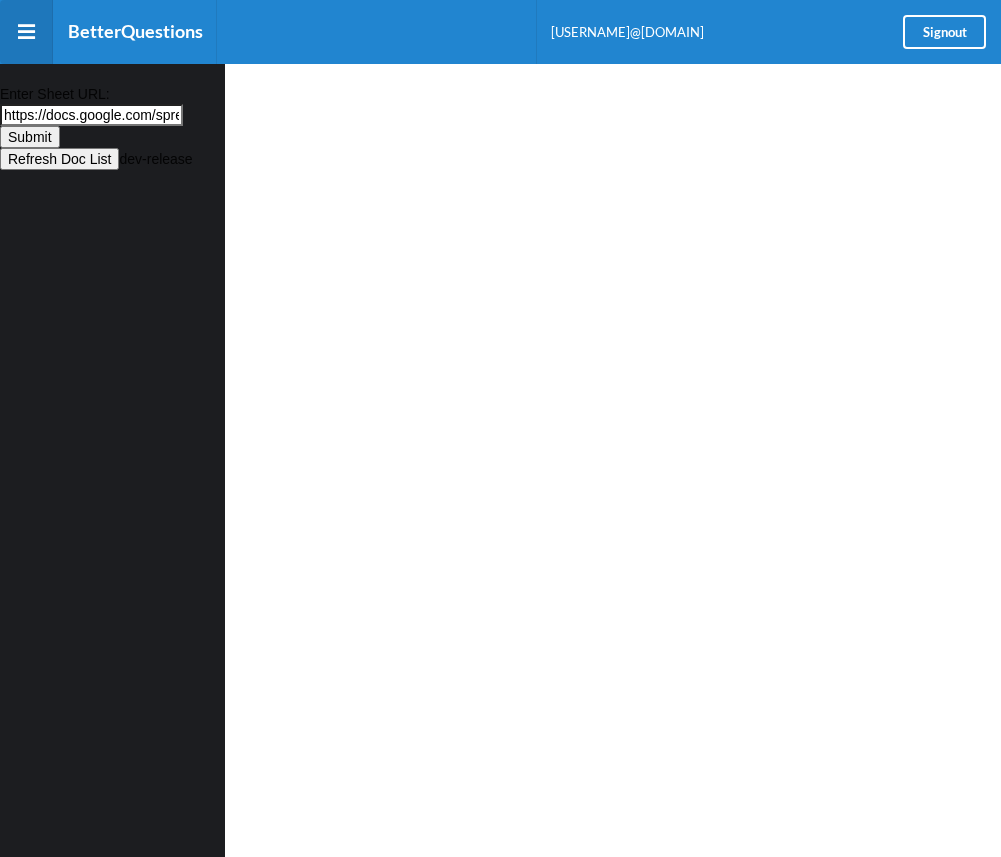 click on "Submit" at bounding box center (30, 137) 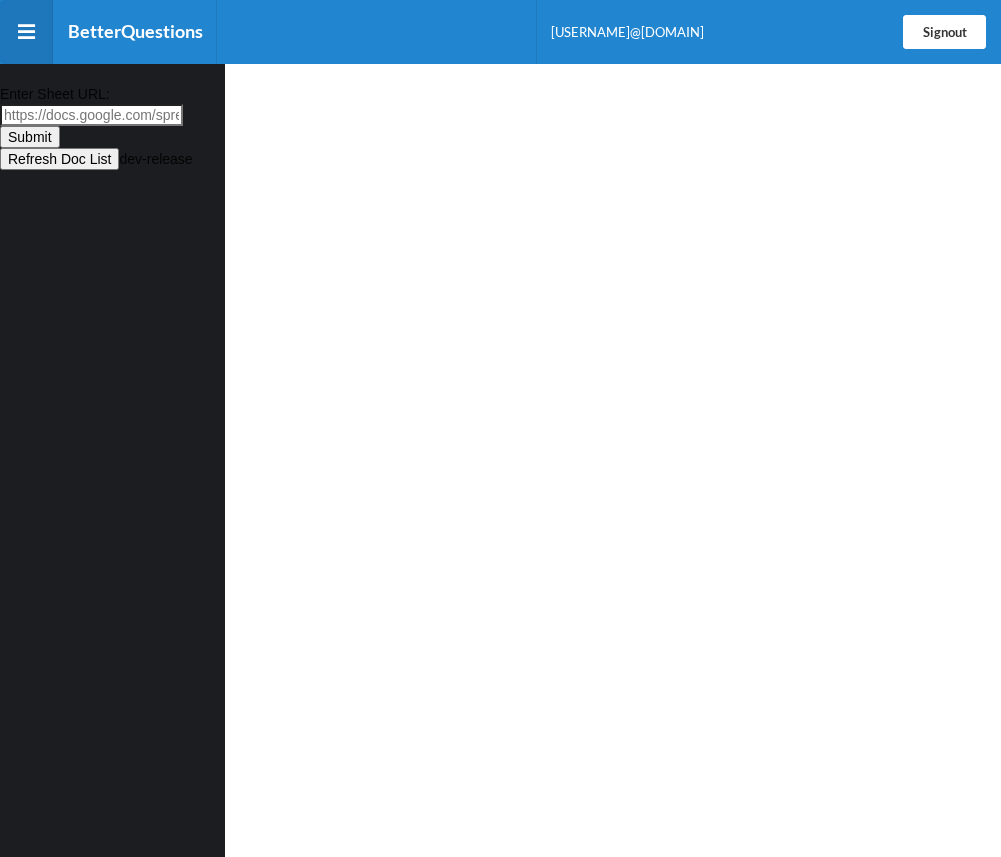 click on "Signout" at bounding box center (944, 31) 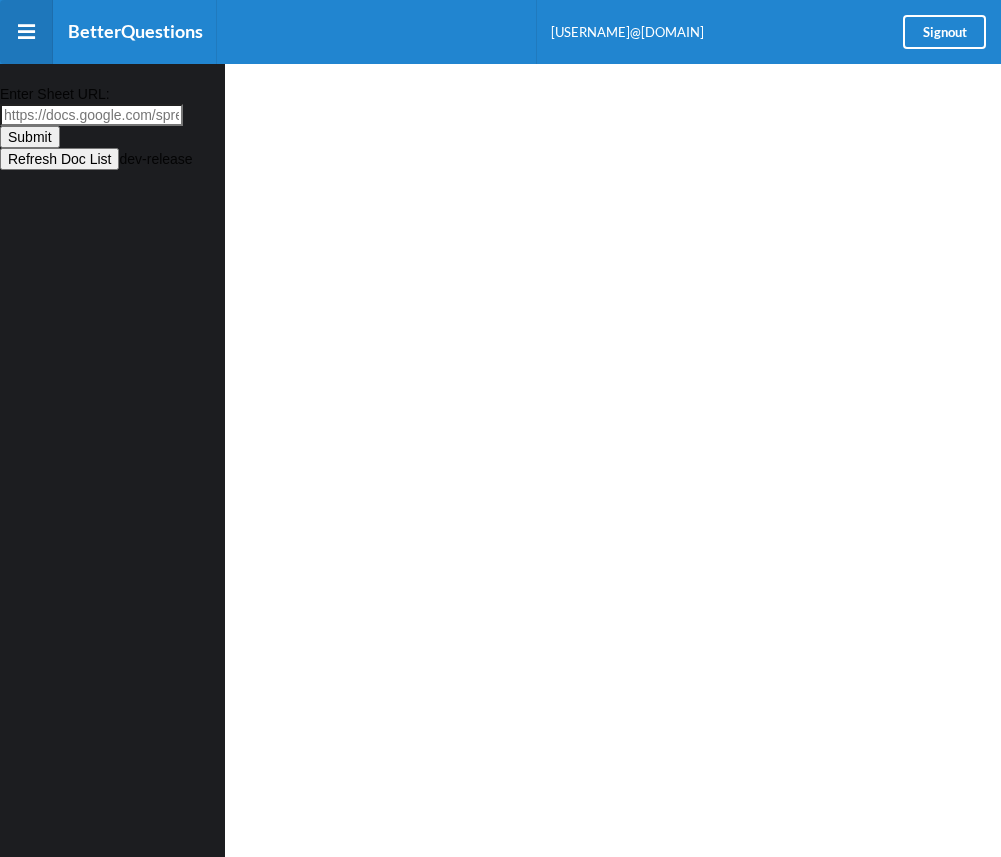 click at bounding box center [26, 32] 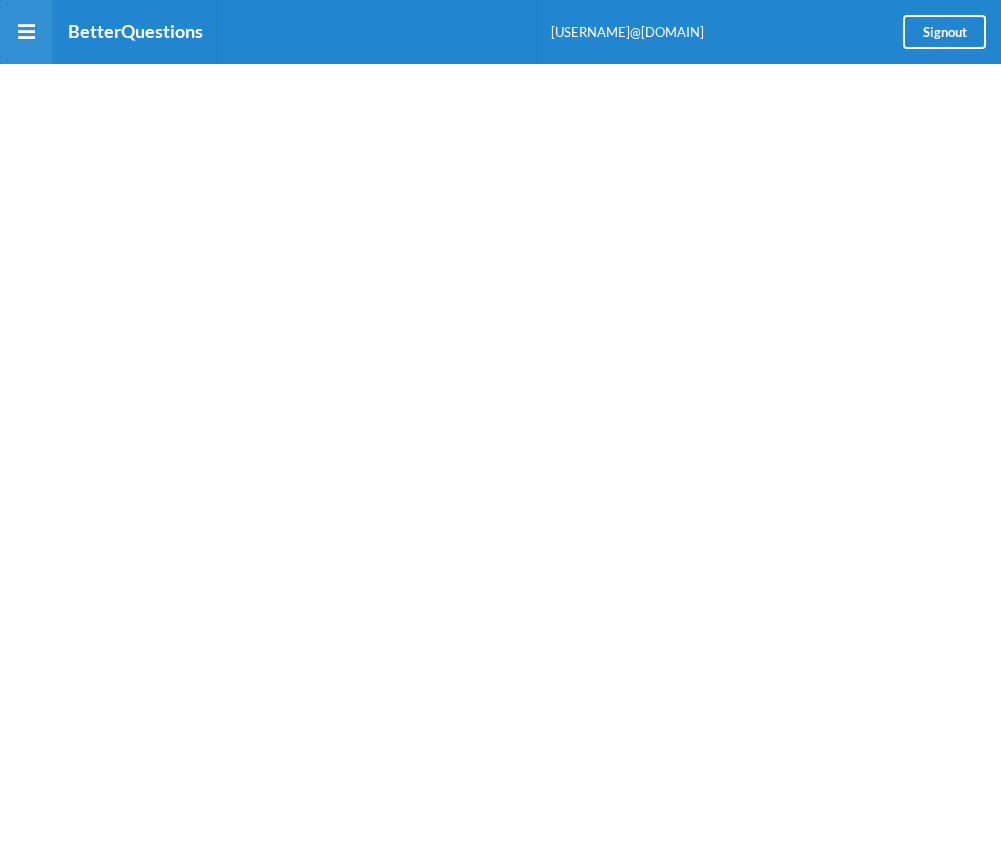click at bounding box center [26, 32] 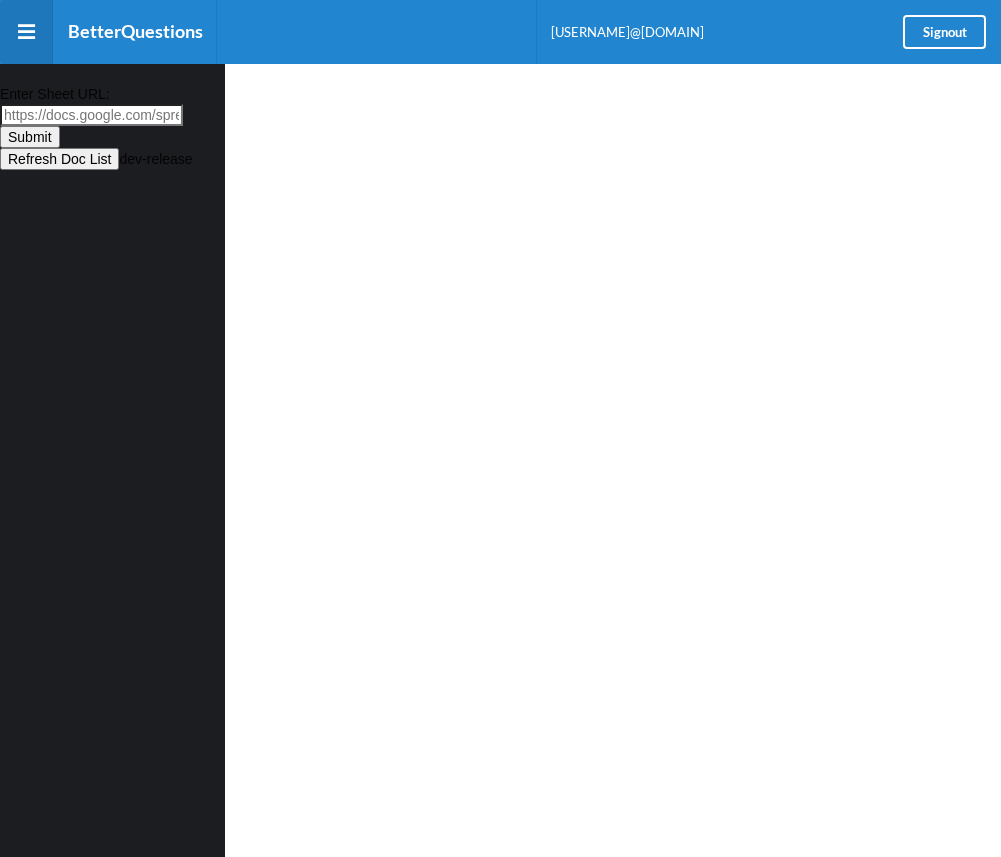 click on "[USERNAME]@[DOMAIN].com" at bounding box center [627, 32] 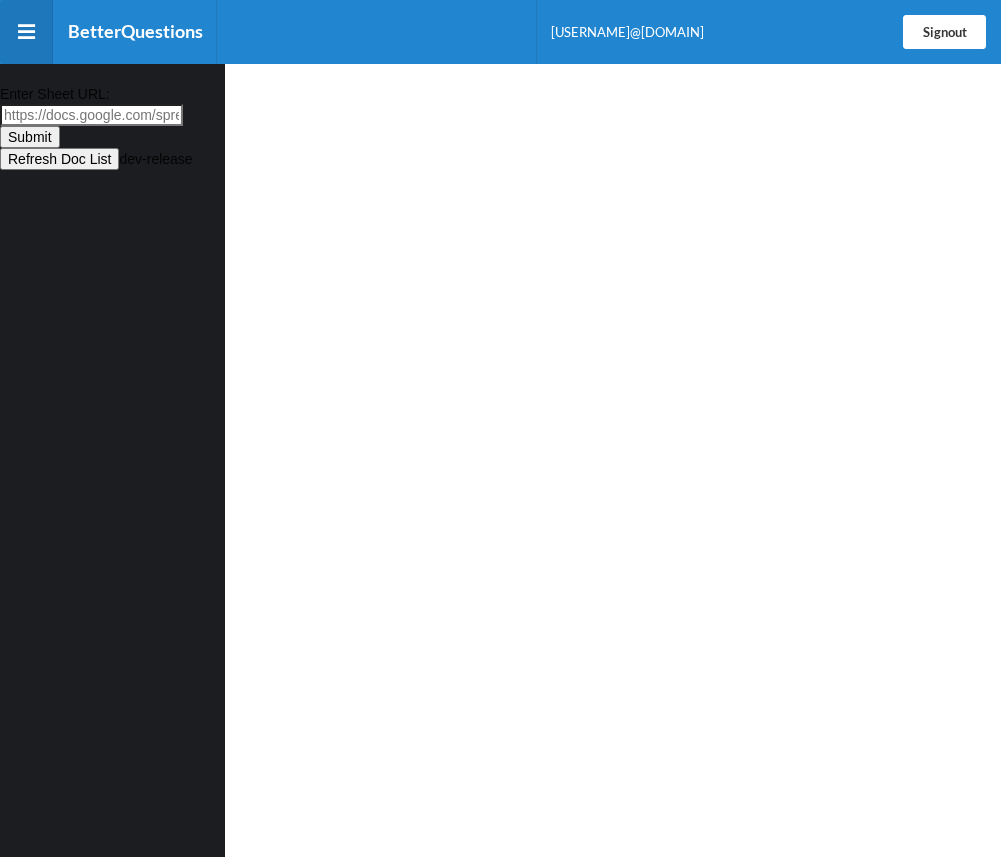 click on "Signout" at bounding box center (944, 31) 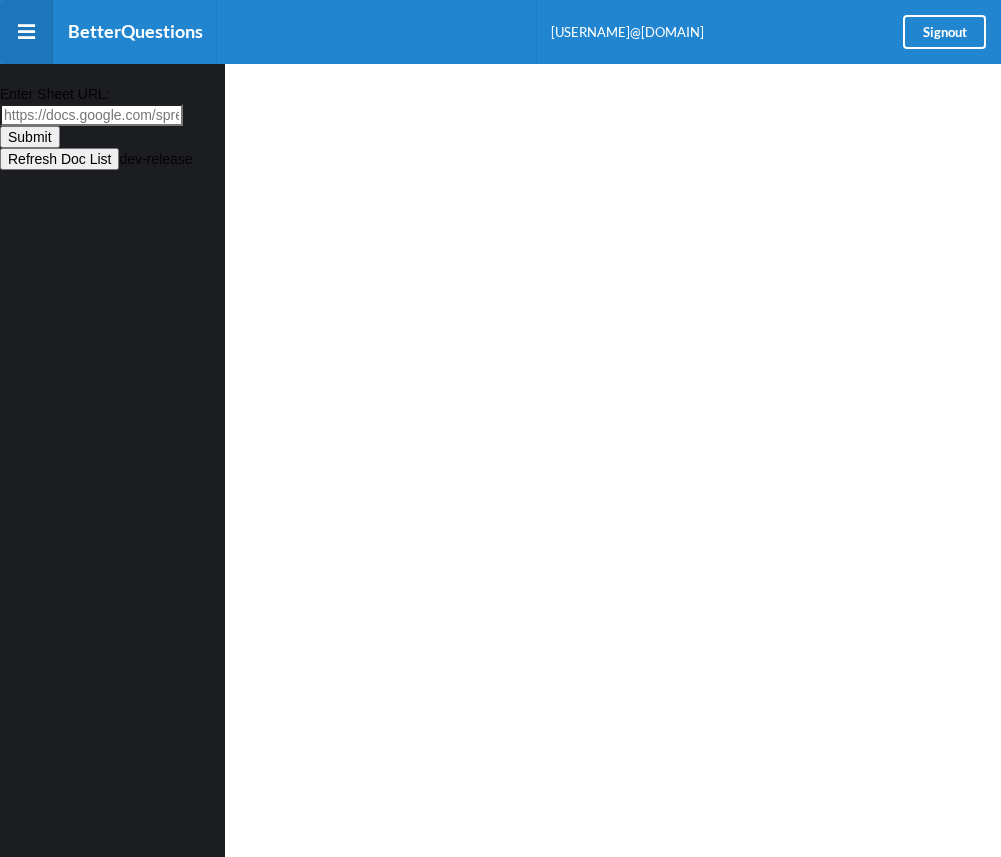scroll, scrollTop: 3, scrollLeft: 0, axis: vertical 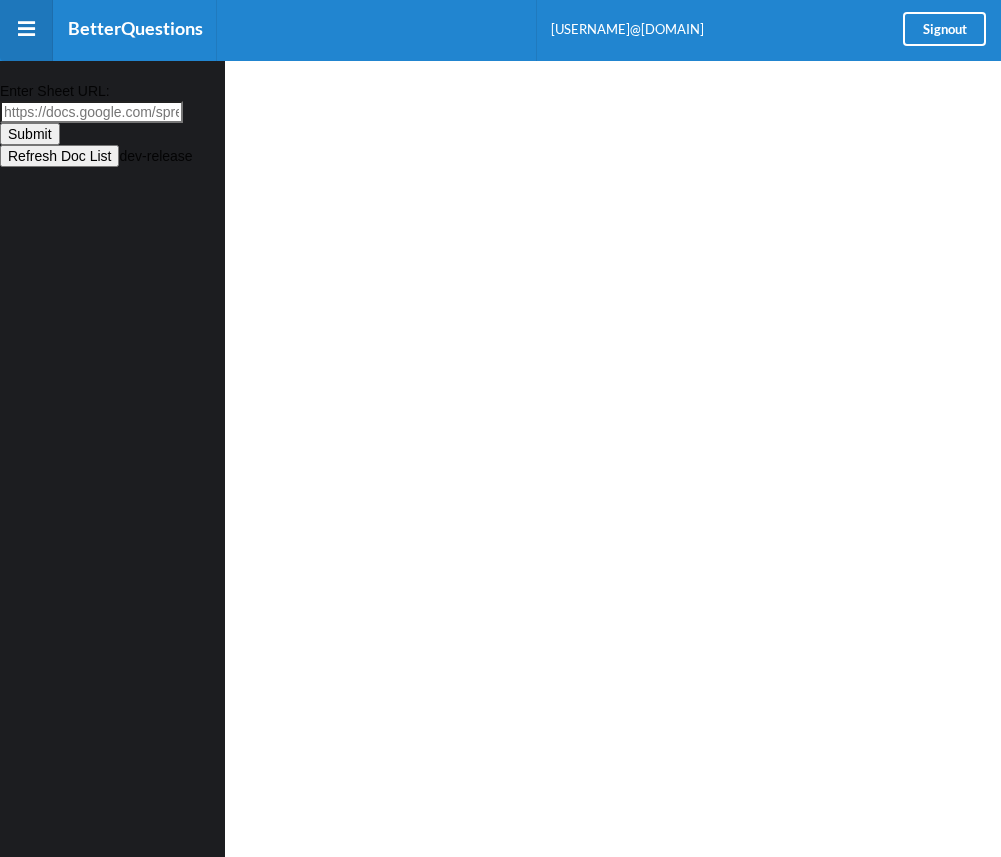 click on "Refresh Doc List" at bounding box center (59, 156) 